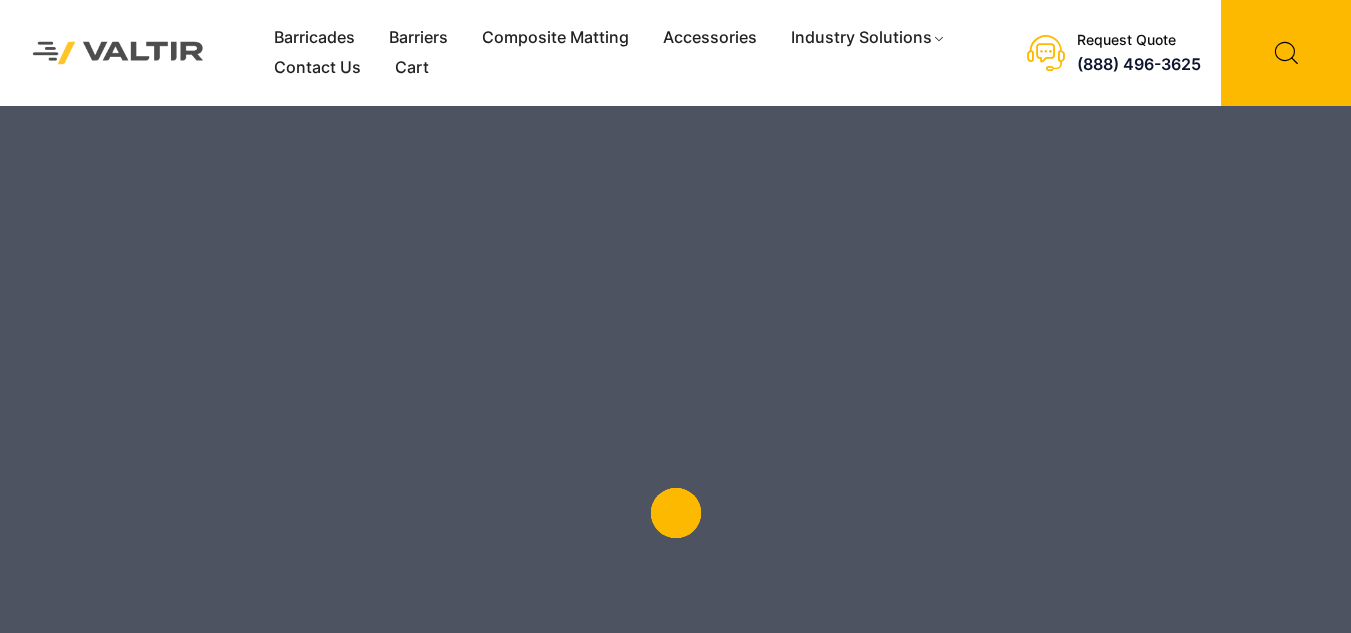 scroll, scrollTop: 0, scrollLeft: 0, axis: both 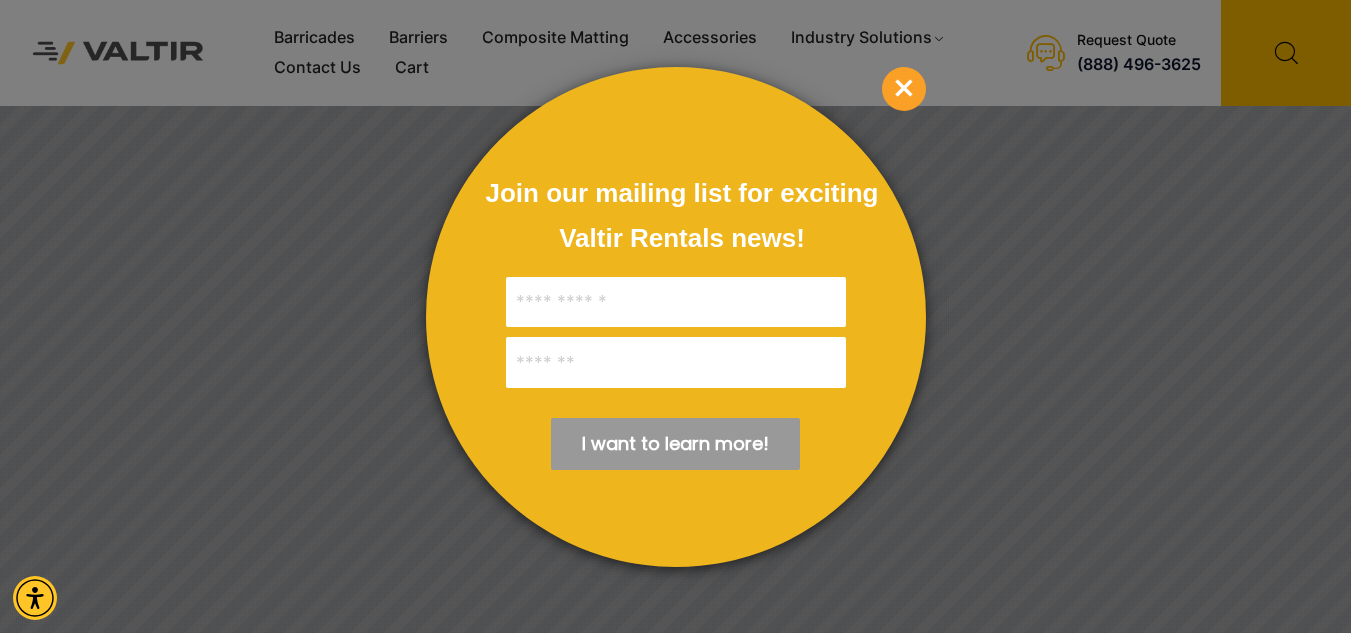 click on "×" at bounding box center [904, 89] 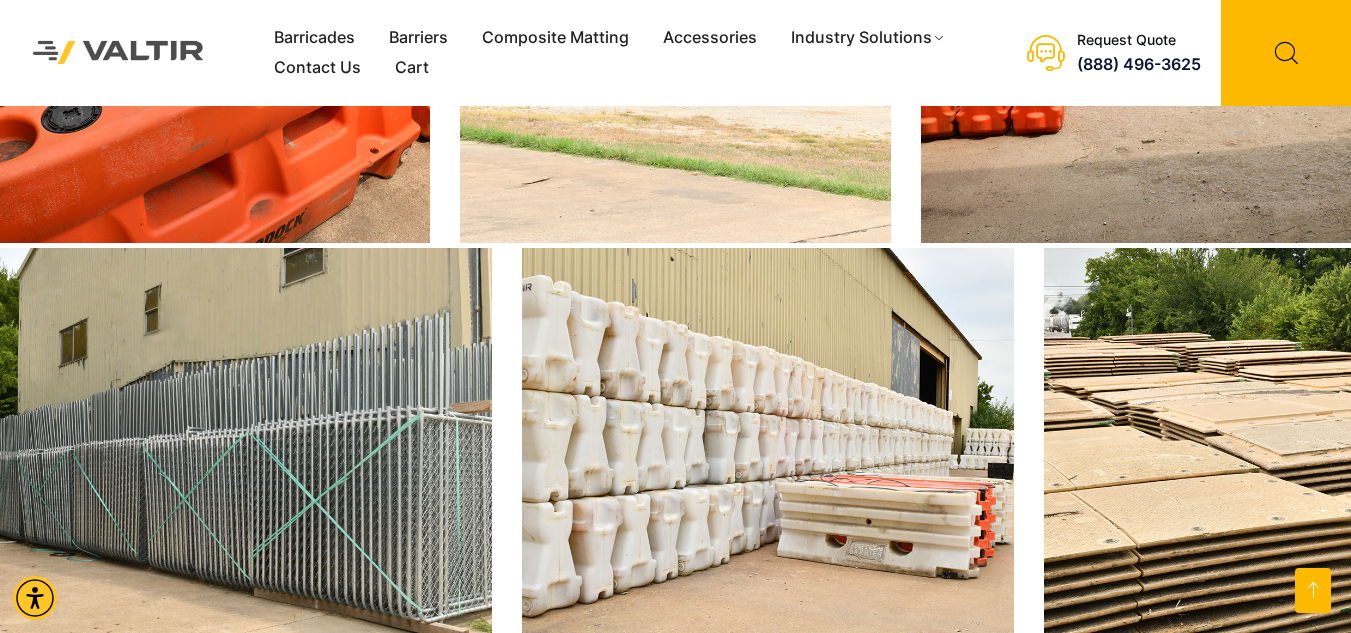 scroll, scrollTop: 3512, scrollLeft: 0, axis: vertical 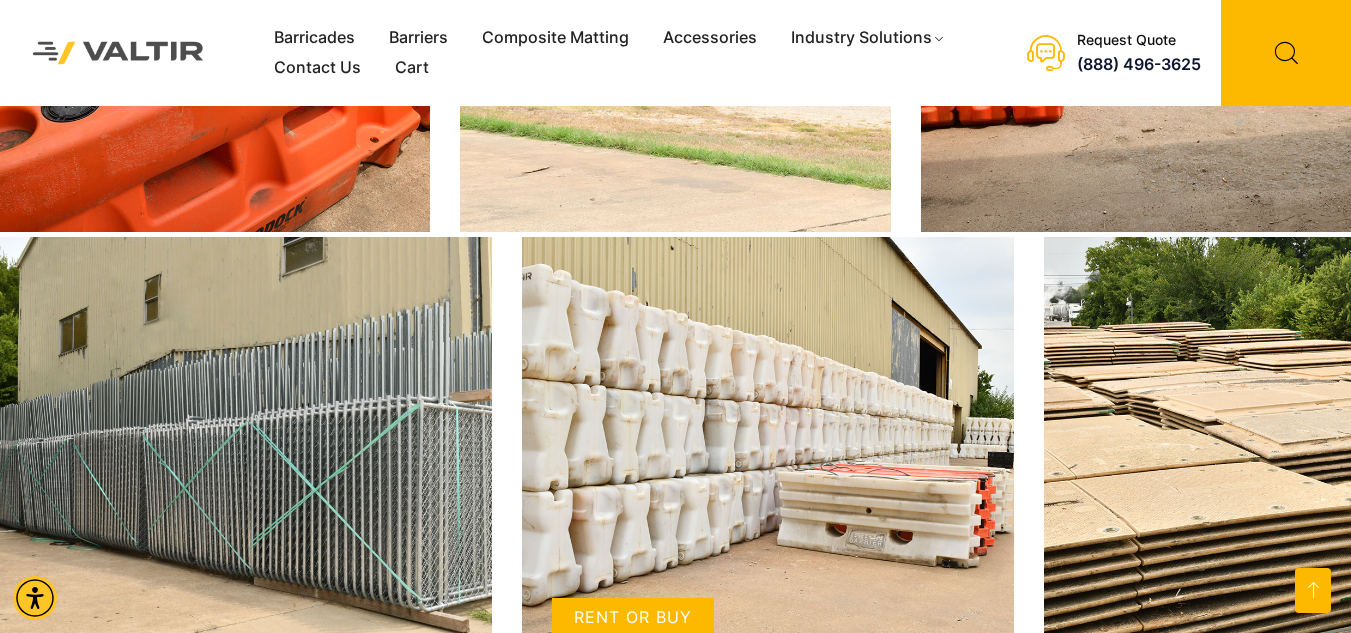 click at bounding box center [768, 452] 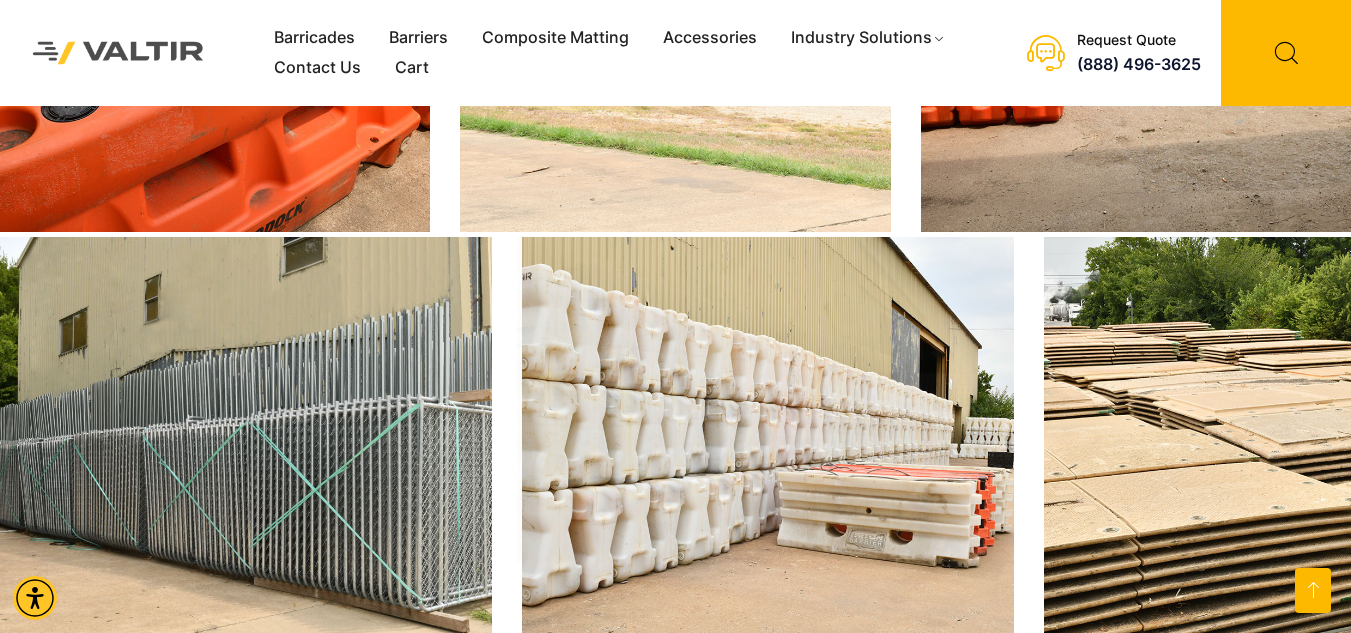 click at bounding box center (764, 399) 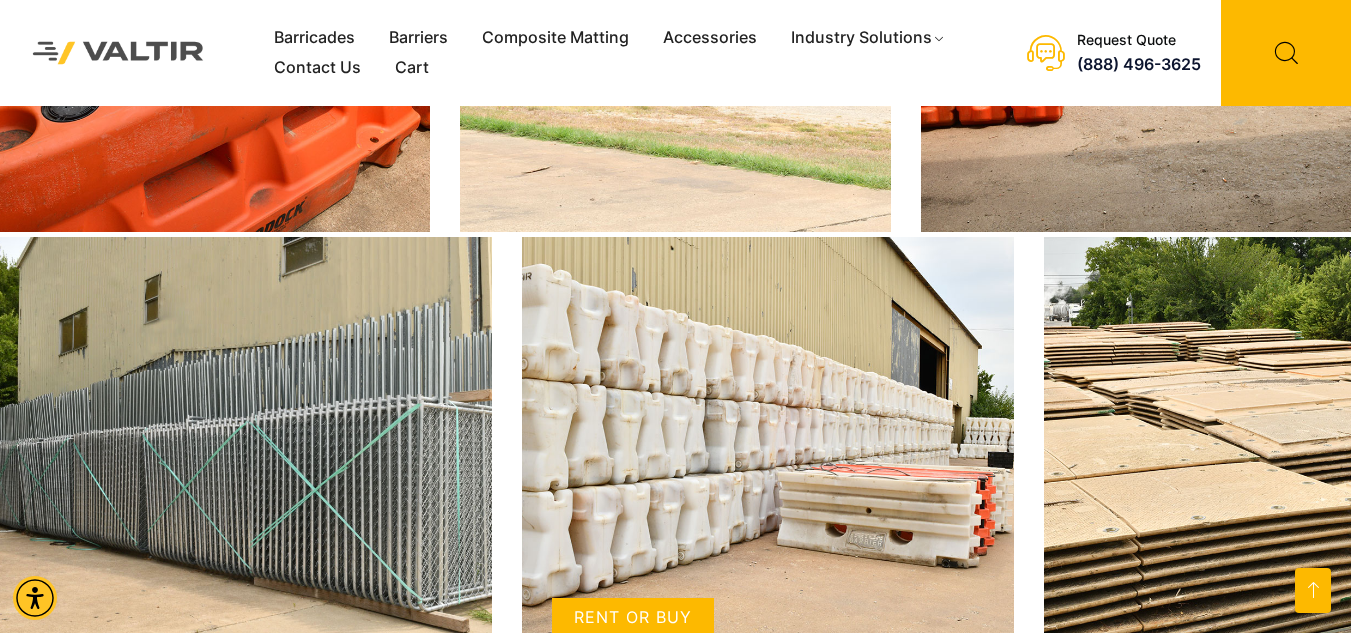 click at bounding box center [768, 452] 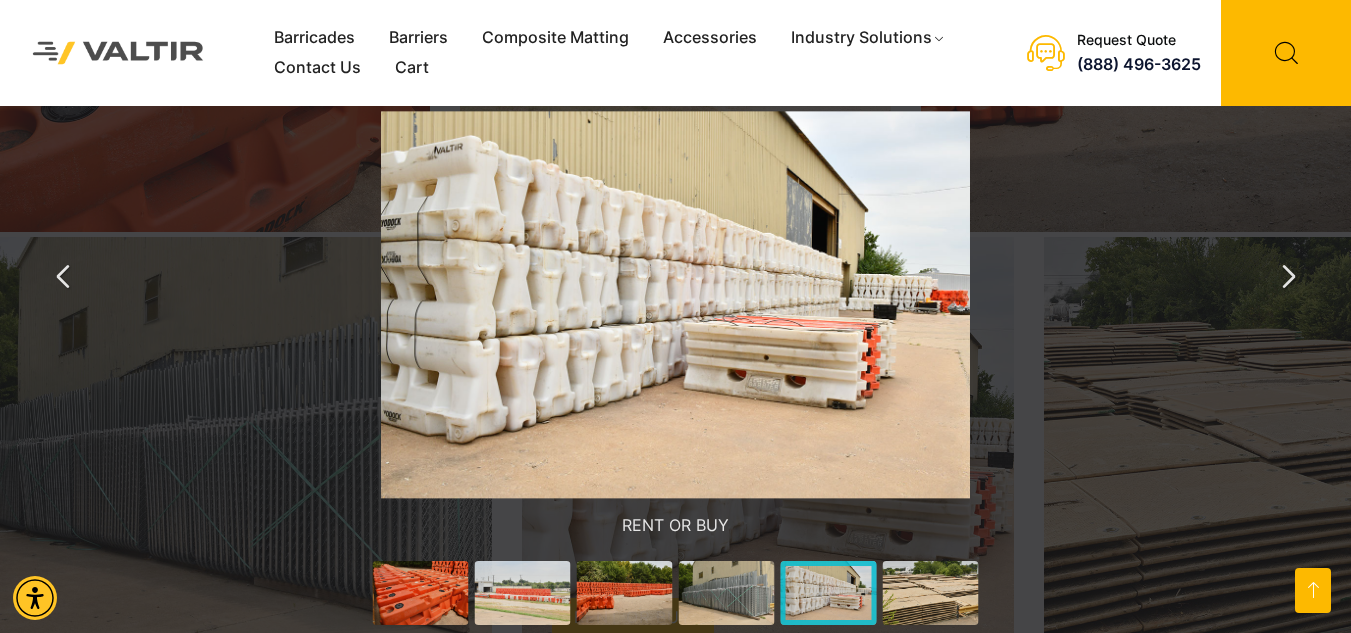 click at bounding box center (675, 304) 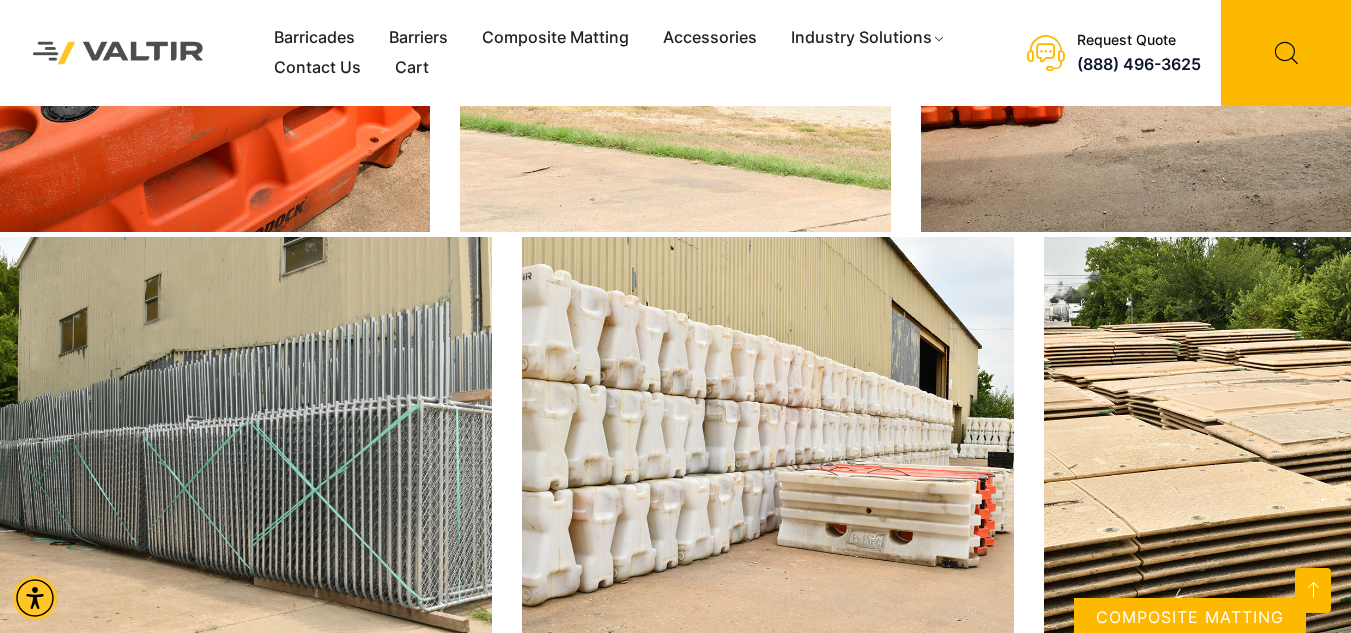 click at bounding box center (1197, 452) 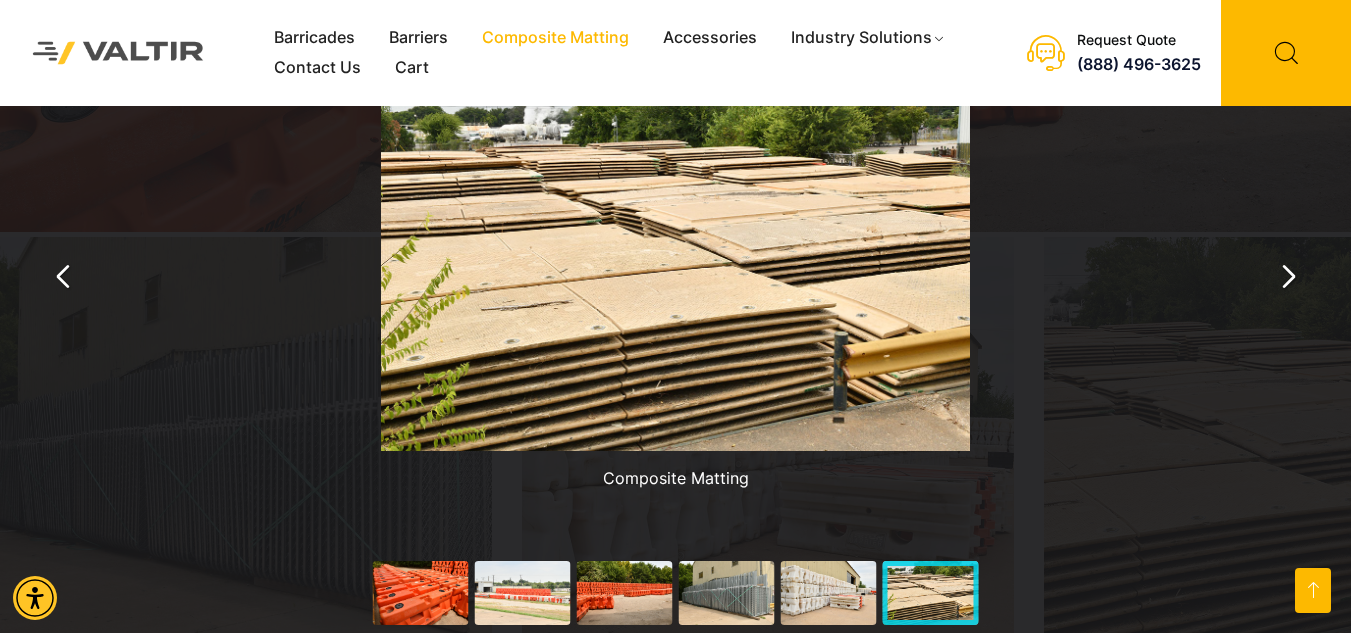 click on "Composite Matting" at bounding box center [555, 38] 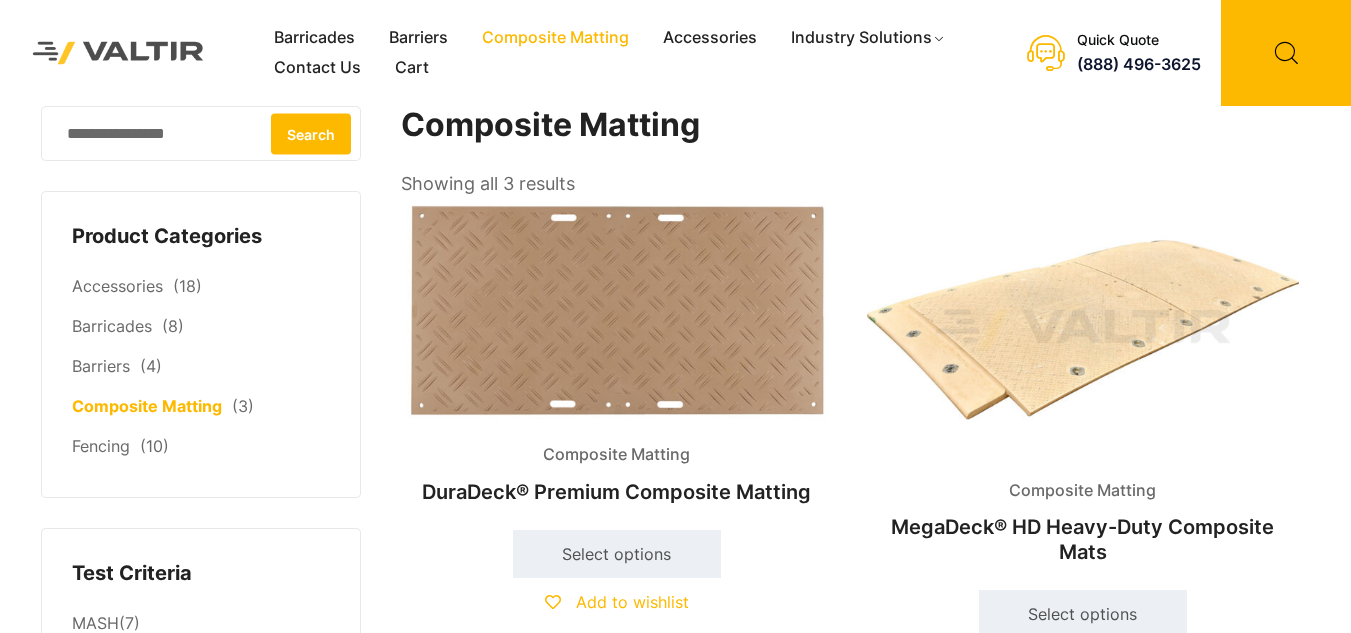 scroll, scrollTop: 0, scrollLeft: 0, axis: both 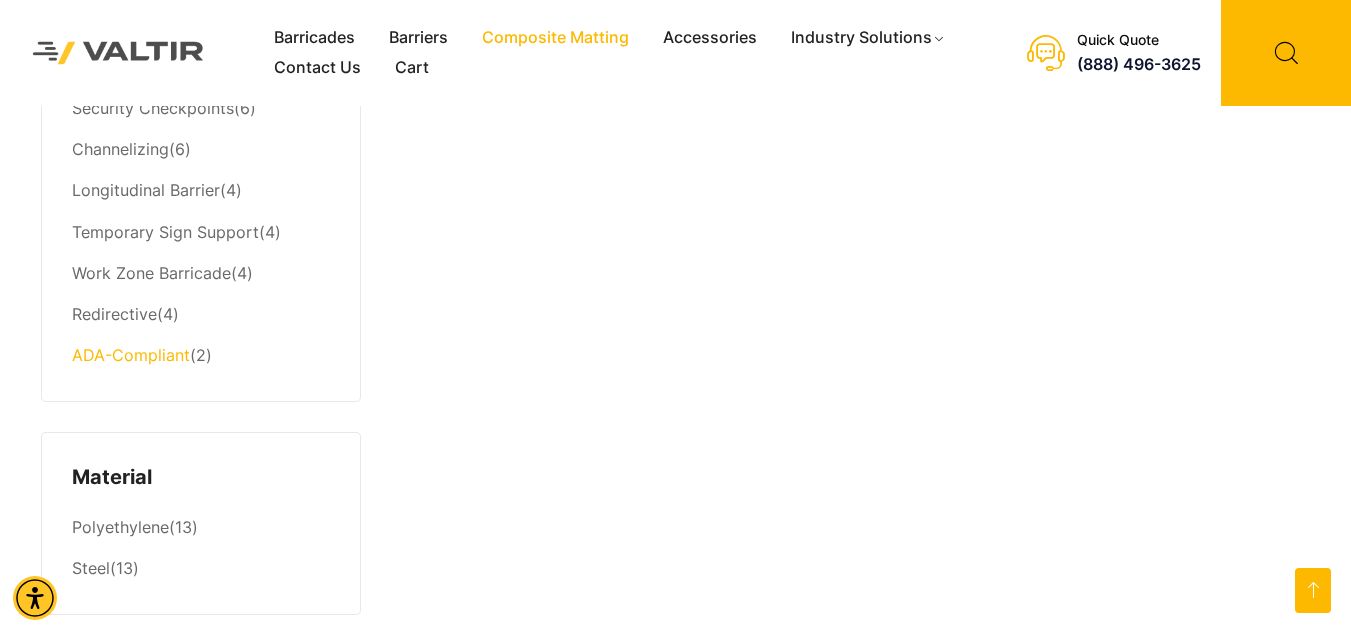 click on "ADA-Compliant" at bounding box center (131, 355) 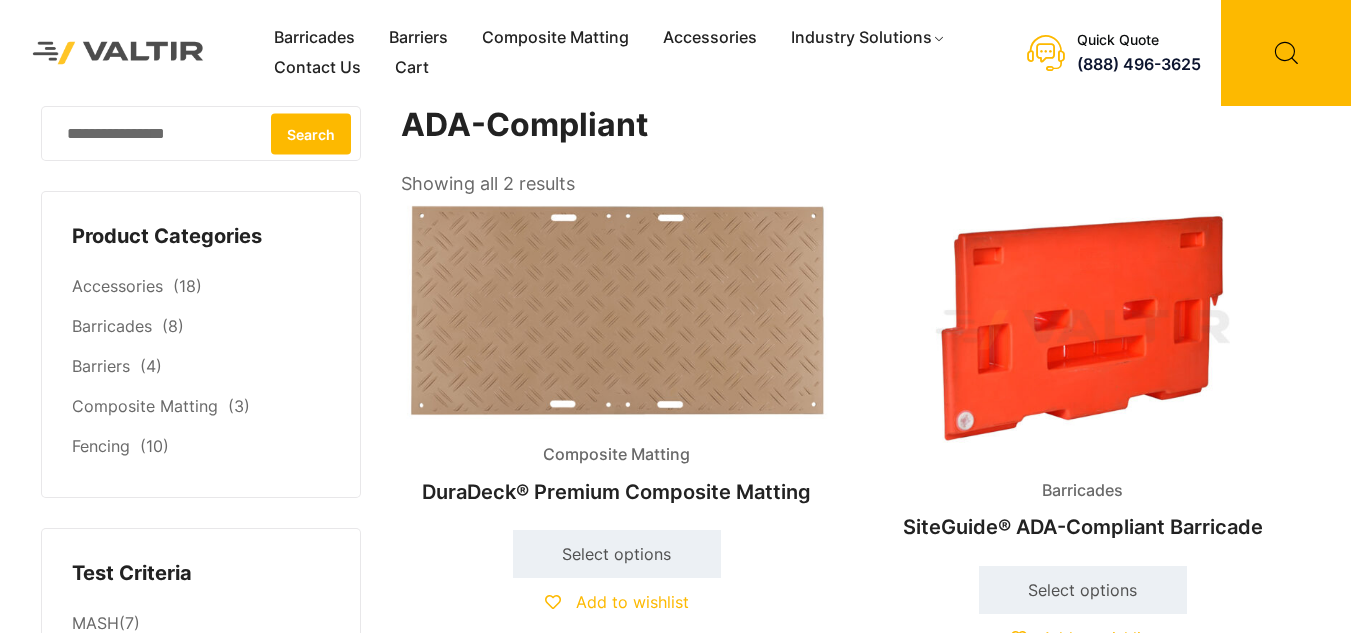 scroll, scrollTop: 0, scrollLeft: 0, axis: both 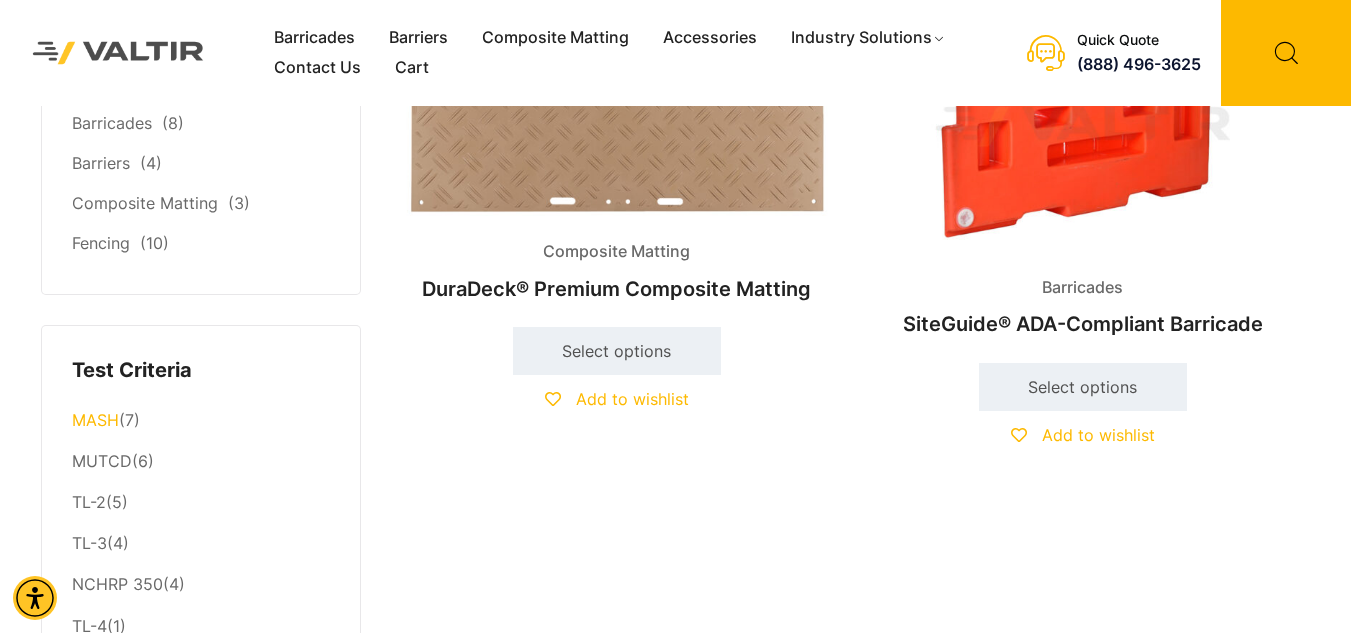 click on "MASH" at bounding box center [95, 420] 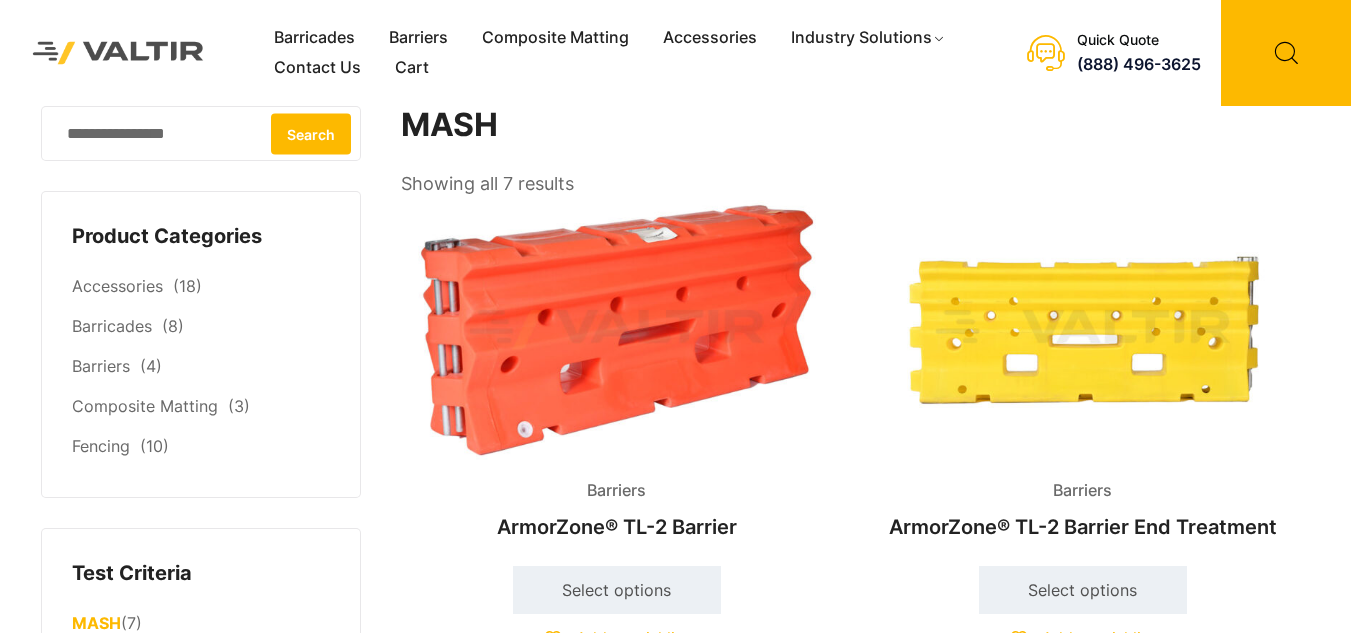 scroll, scrollTop: 0, scrollLeft: 0, axis: both 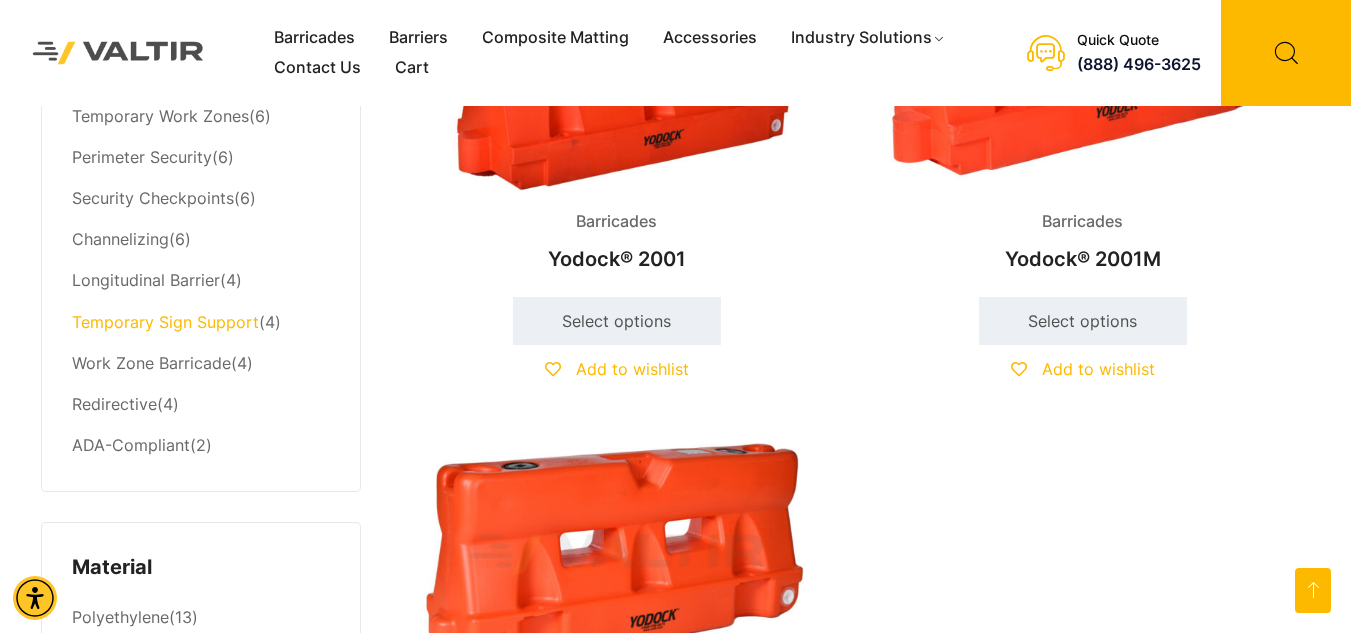click on "Temporary Sign Support" at bounding box center [165, 322] 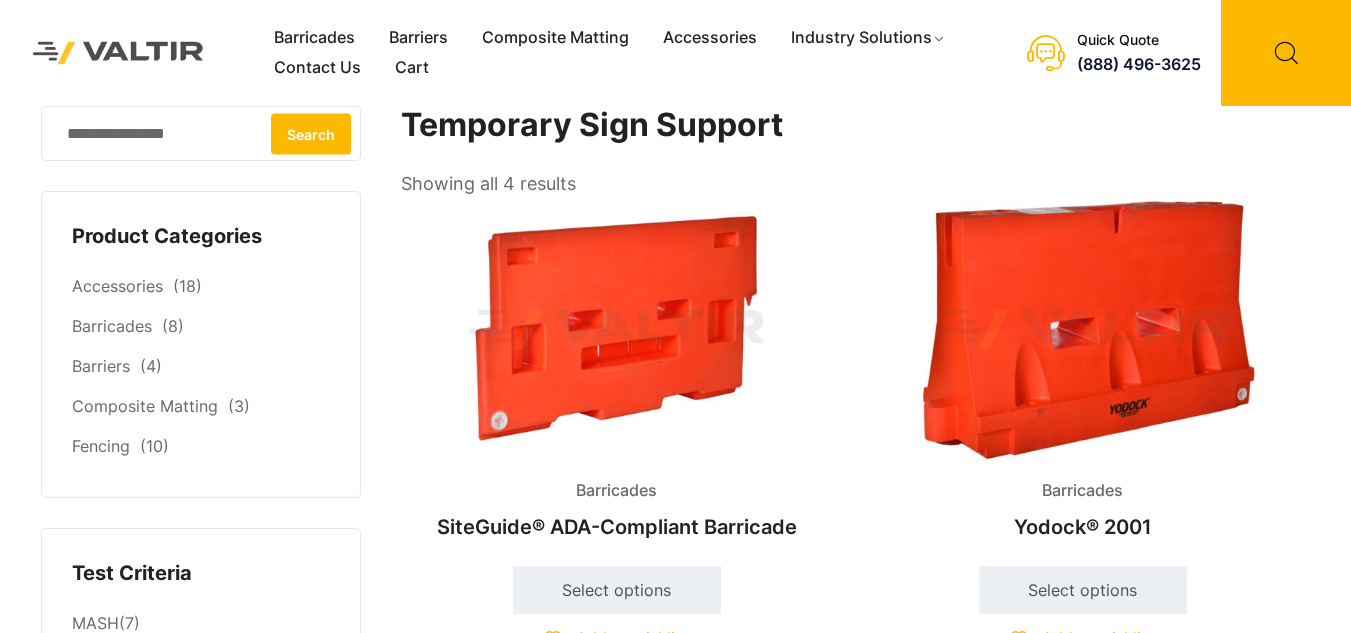 scroll, scrollTop: 0, scrollLeft: 0, axis: both 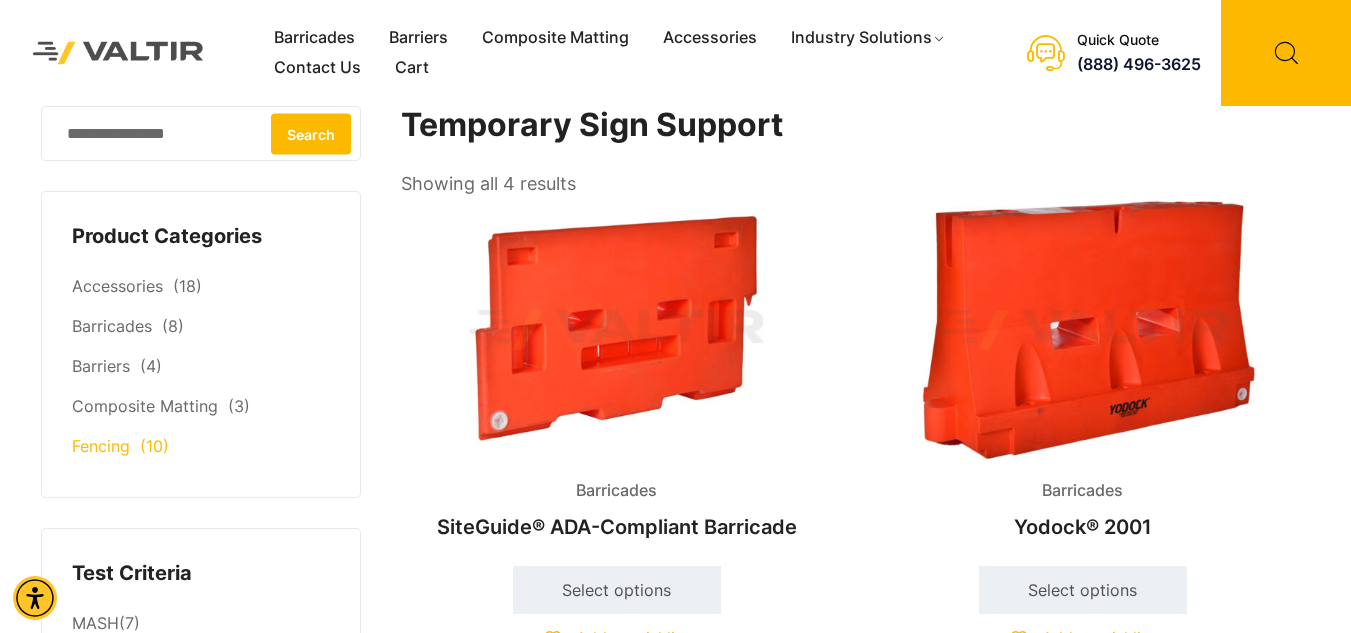 click on "Fencing" at bounding box center [101, 446] 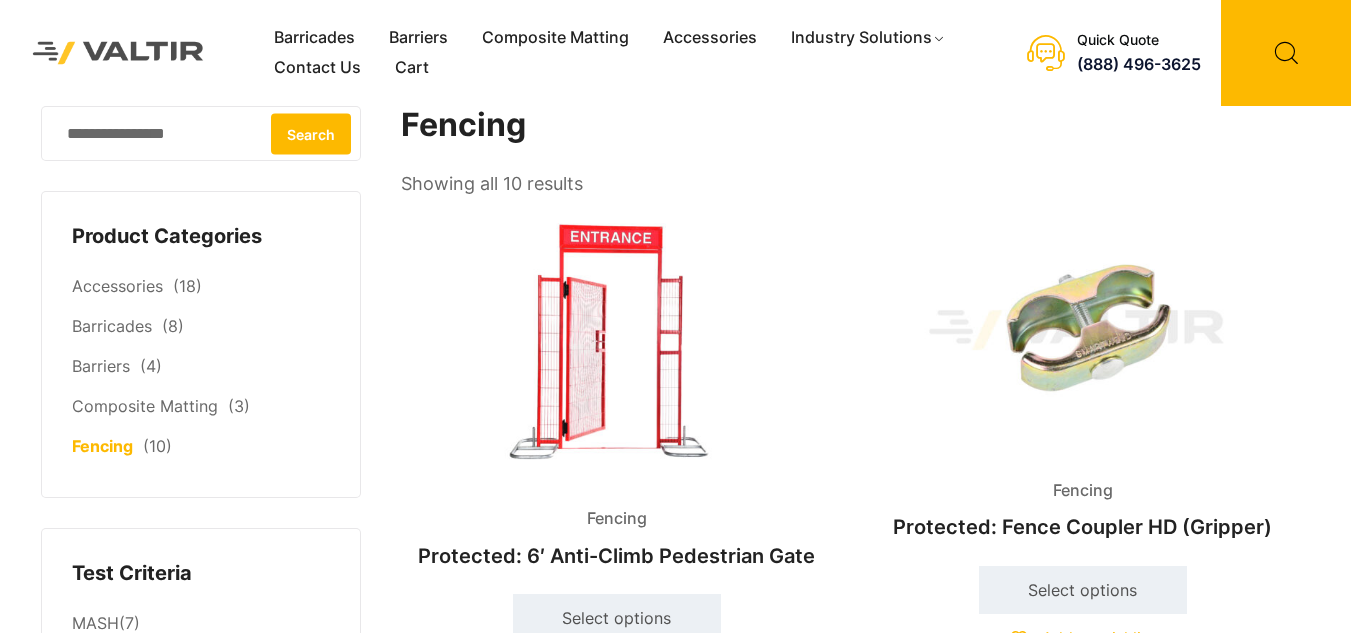 scroll, scrollTop: 0, scrollLeft: 0, axis: both 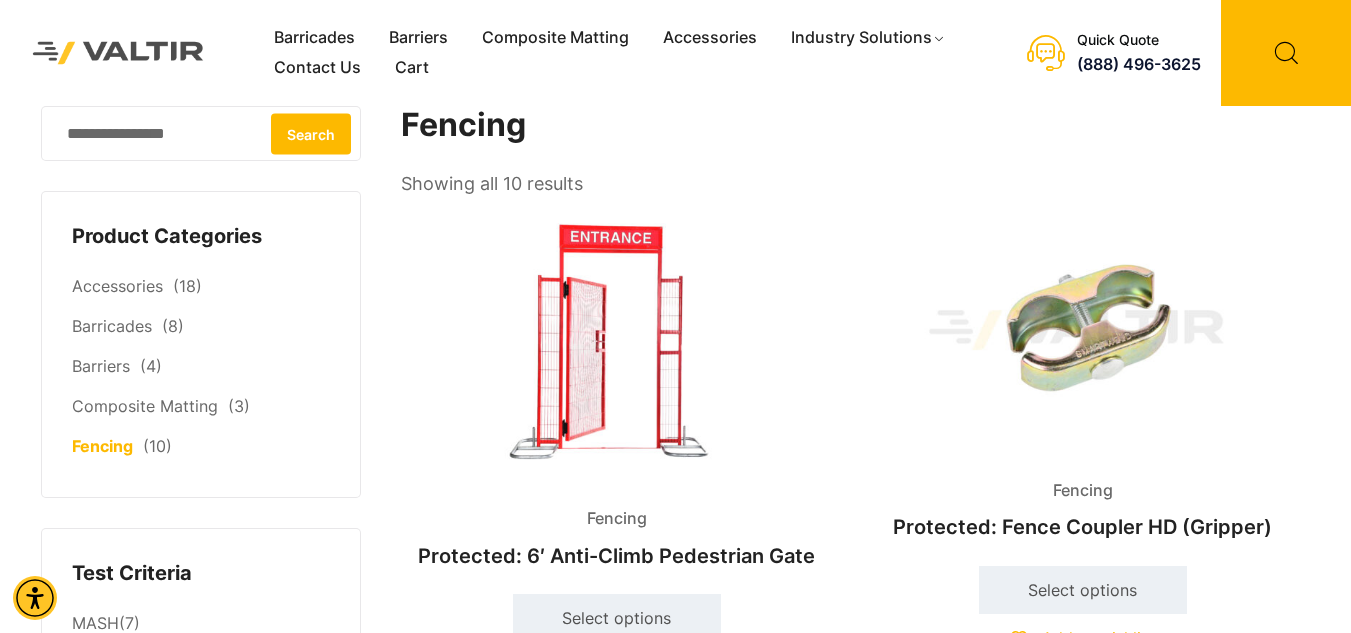 click at bounding box center [118, 53] 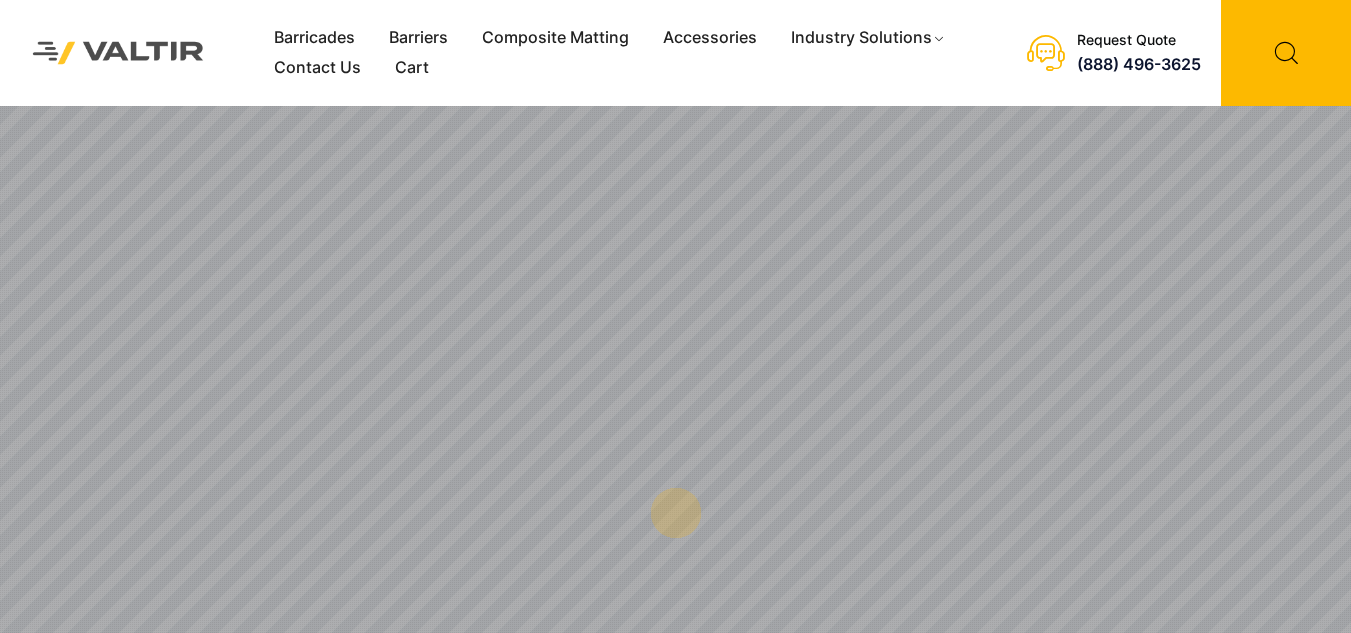 scroll, scrollTop: 0, scrollLeft: 0, axis: both 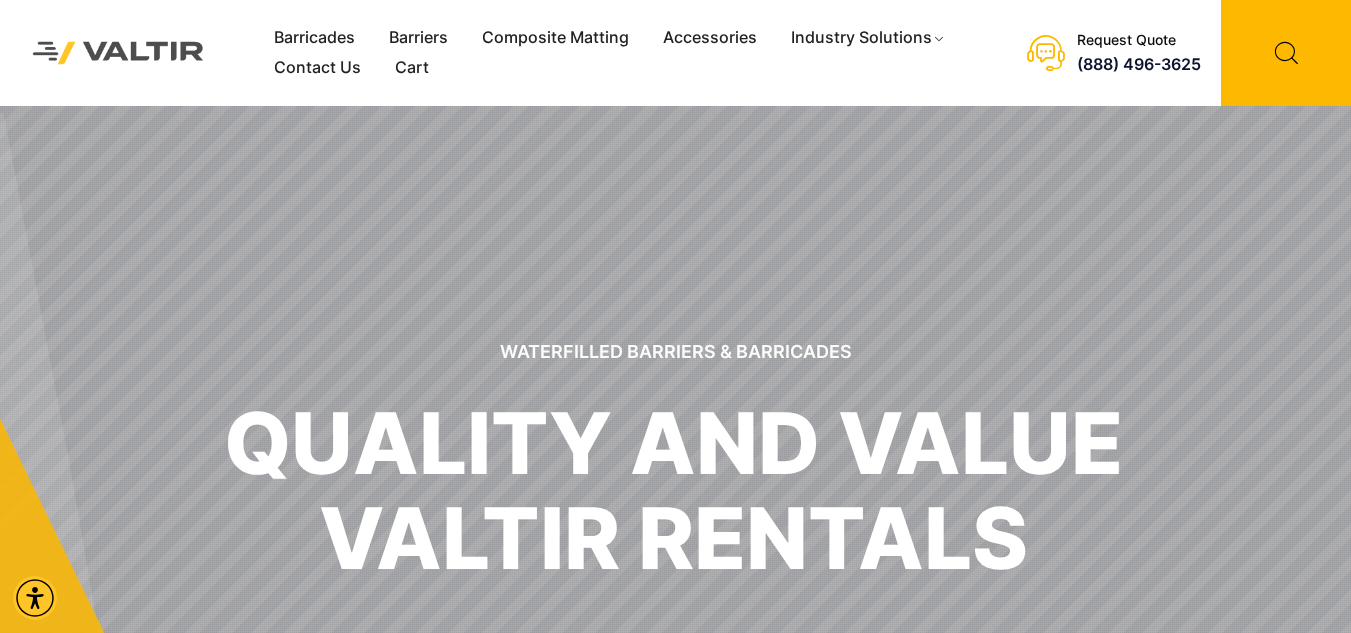 click at bounding box center (118, 53) 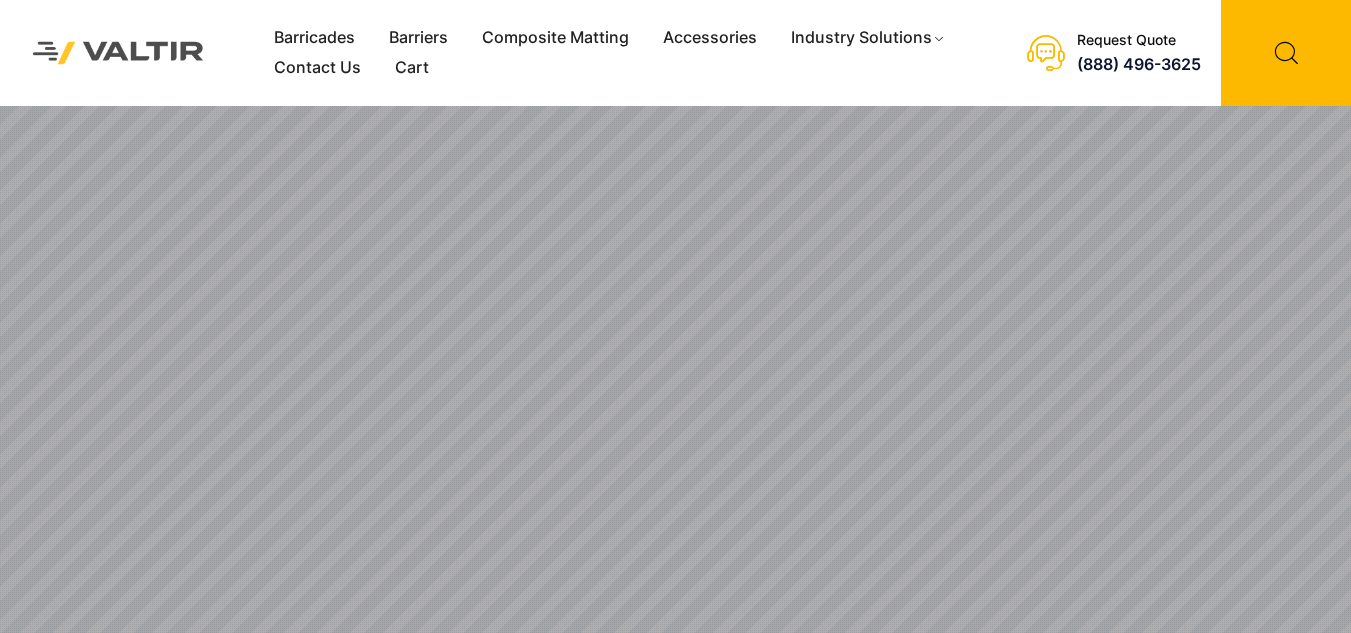 scroll, scrollTop: 0, scrollLeft: 0, axis: both 